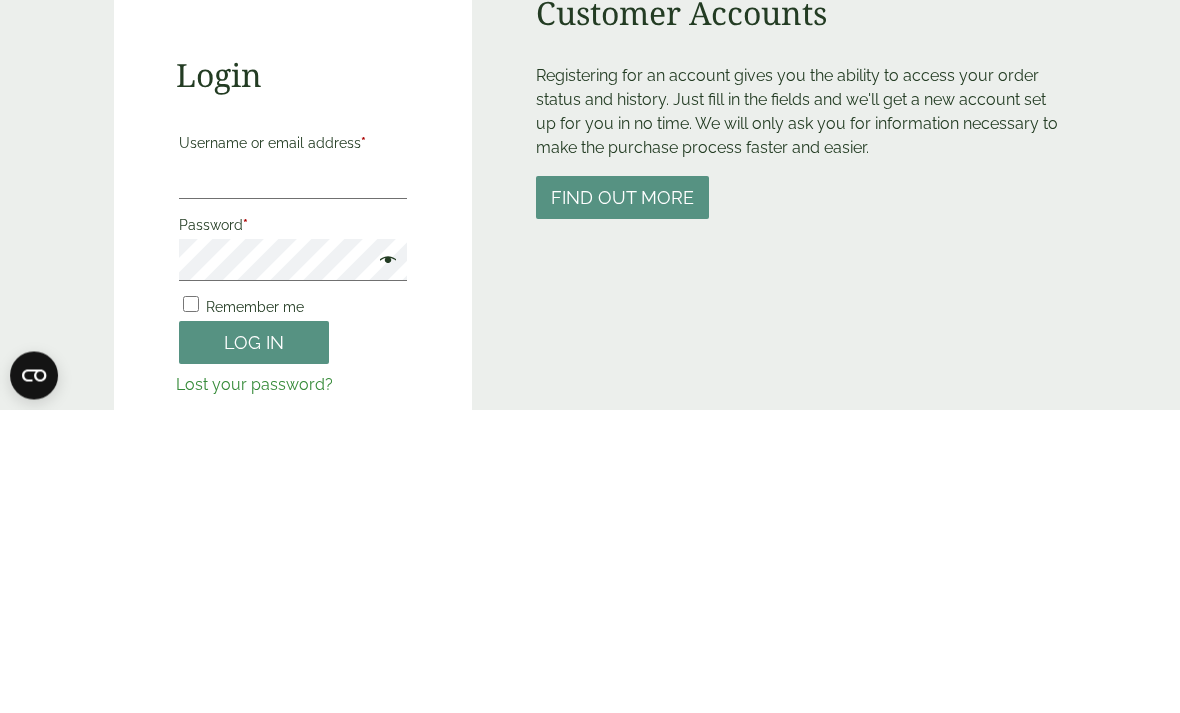 scroll, scrollTop: 0, scrollLeft: 0, axis: both 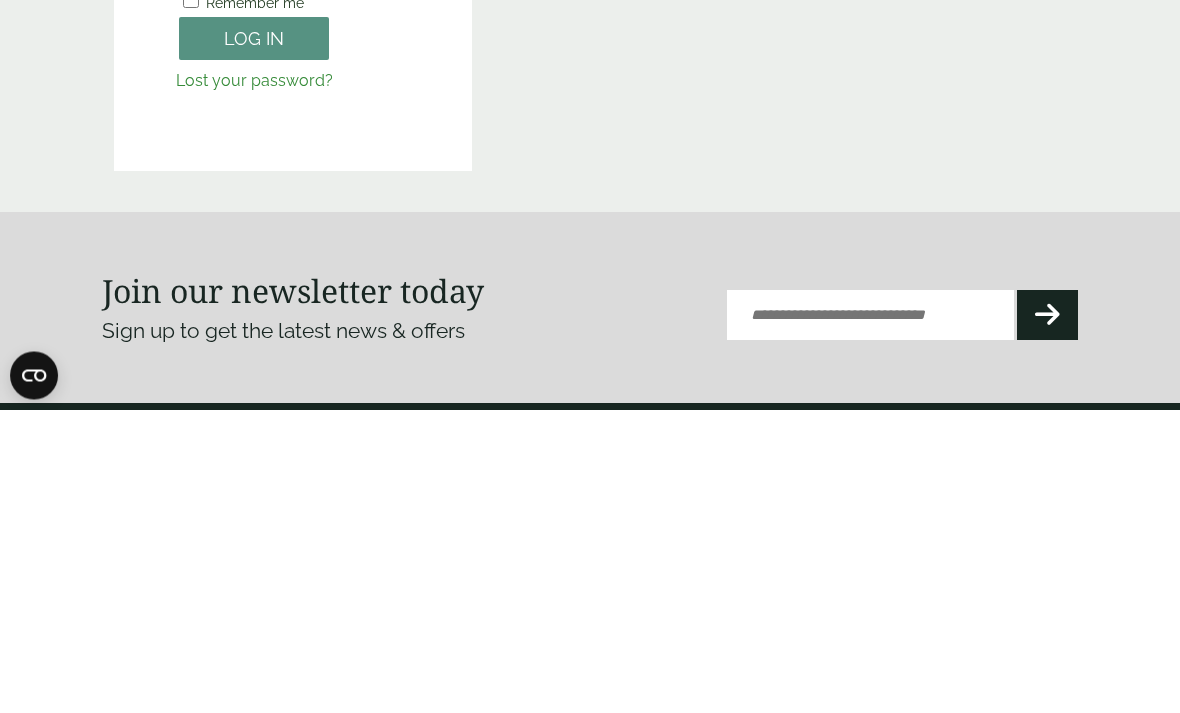 type on "**********" 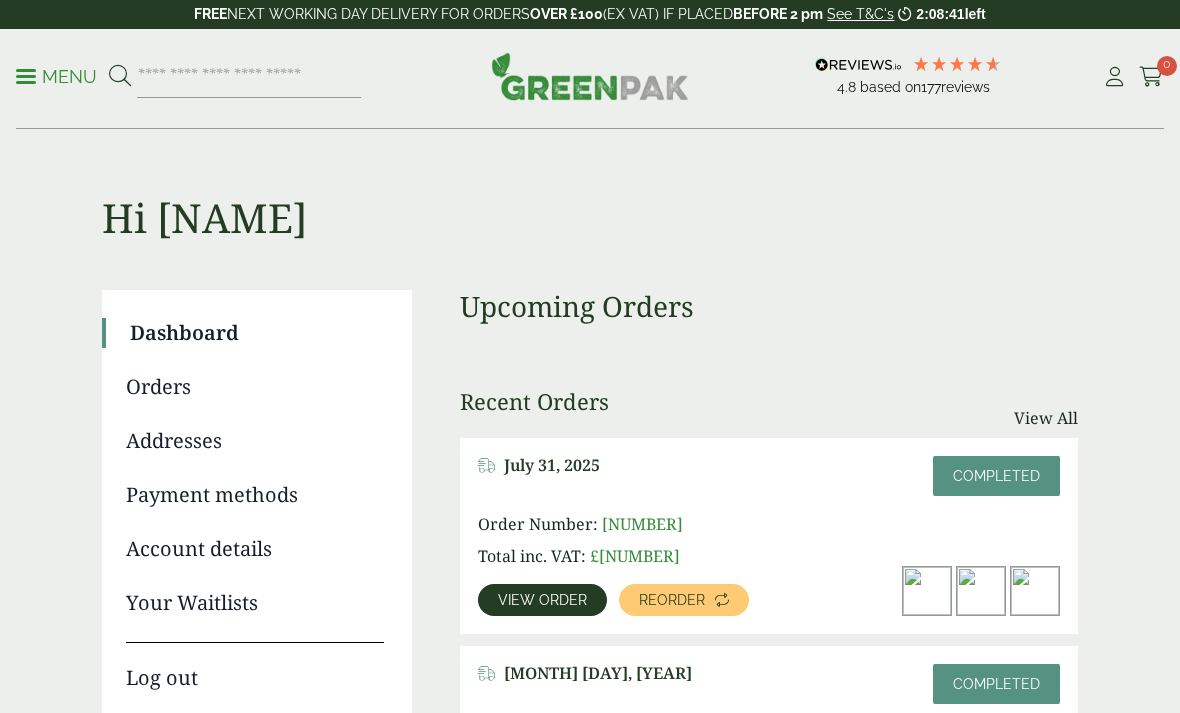 scroll, scrollTop: 0, scrollLeft: 0, axis: both 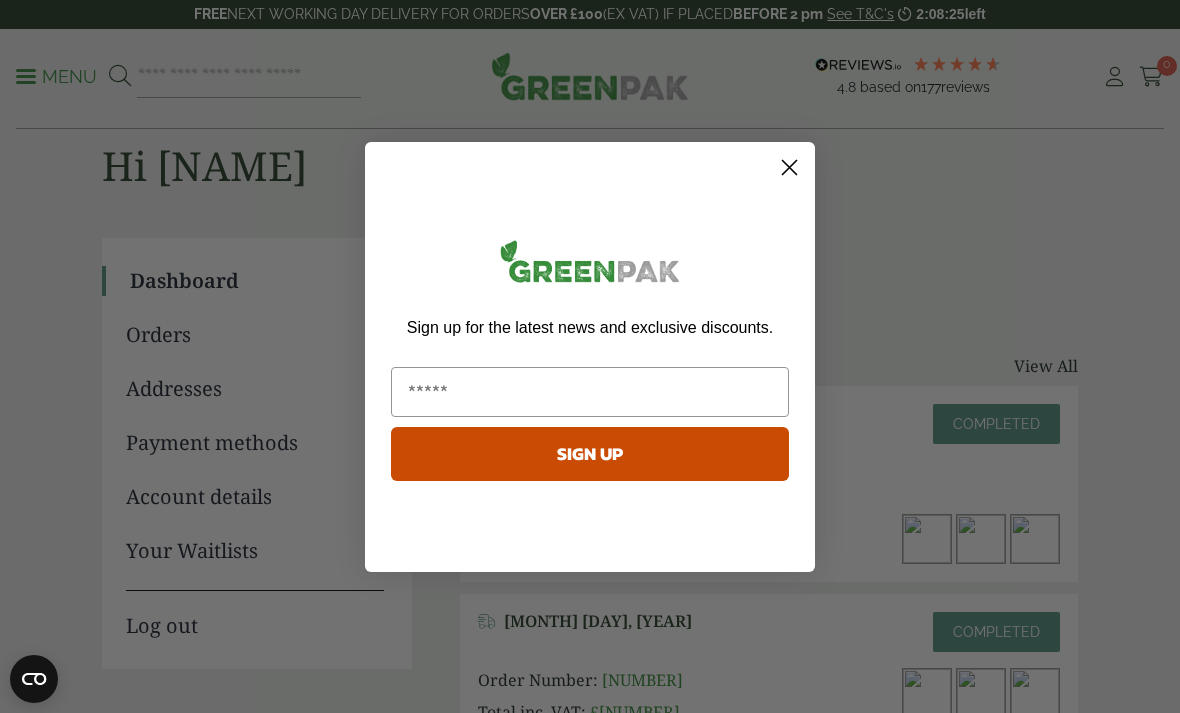 click on "Close dialog" 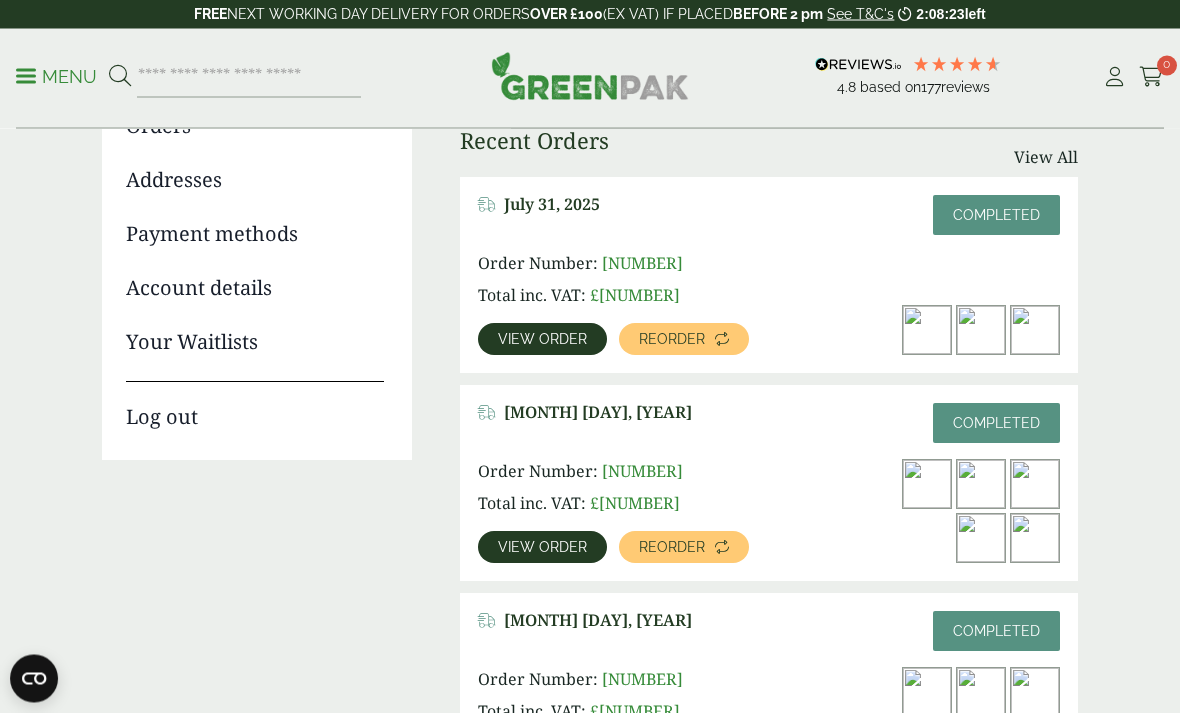 scroll, scrollTop: 290, scrollLeft: 0, axis: vertical 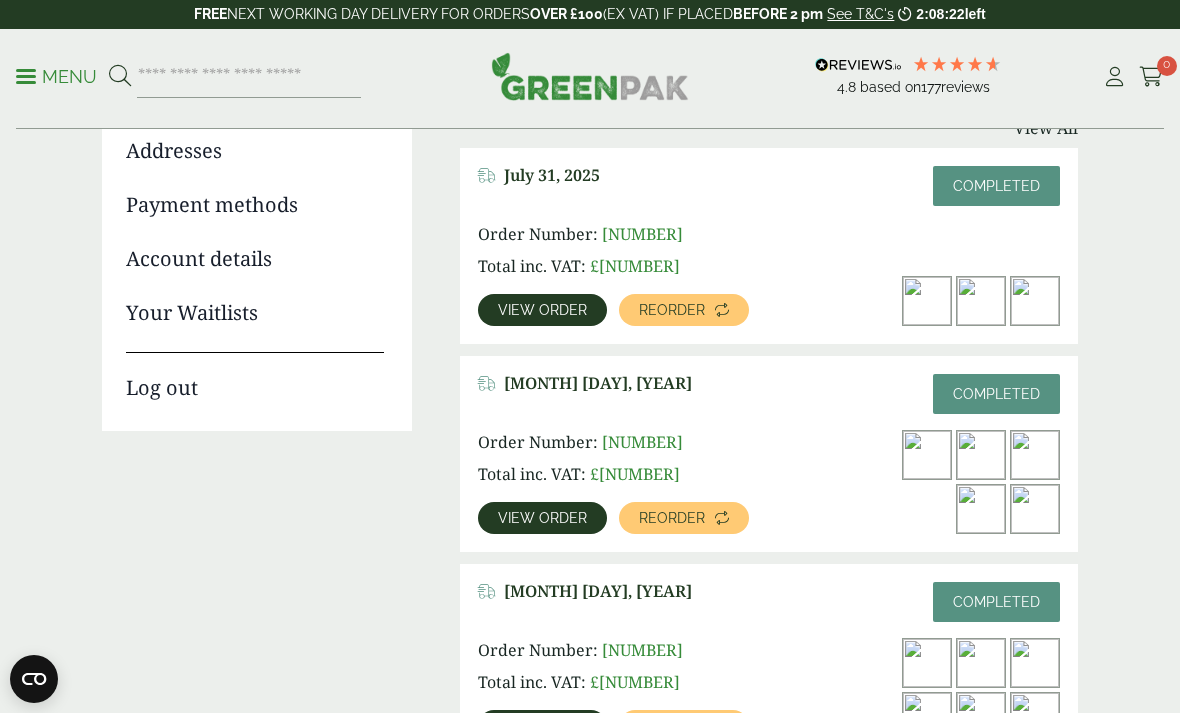 click at bounding box center (981, 455) 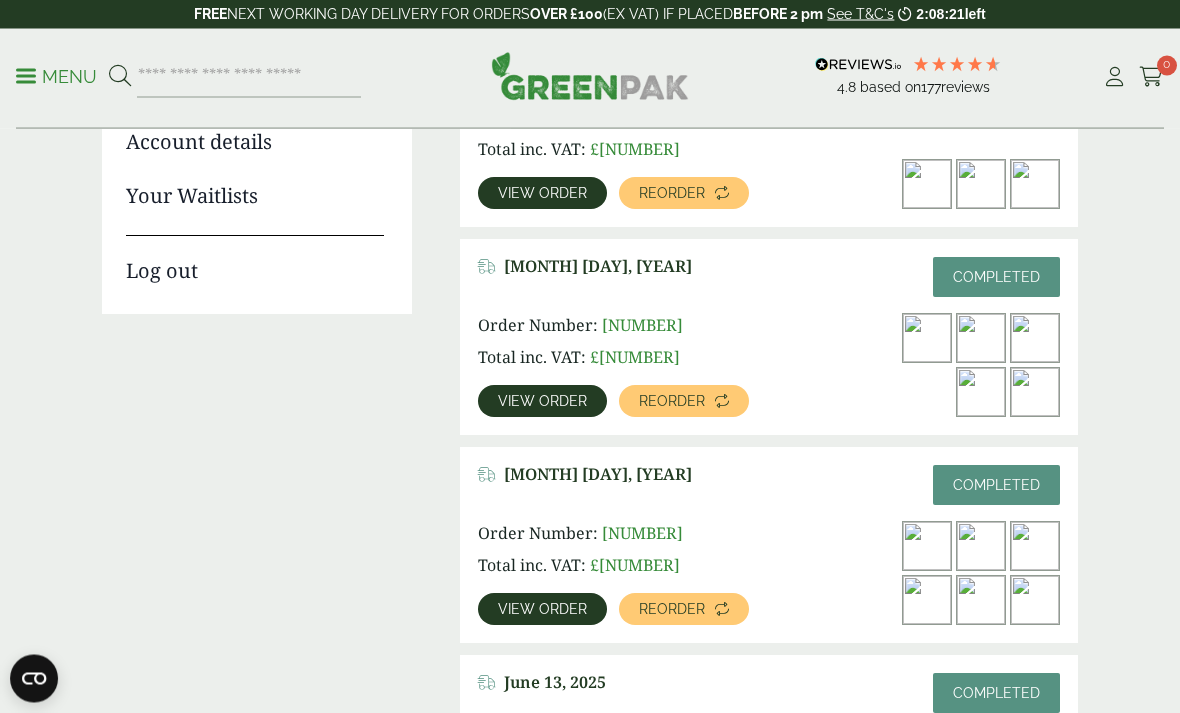 scroll, scrollTop: 407, scrollLeft: 0, axis: vertical 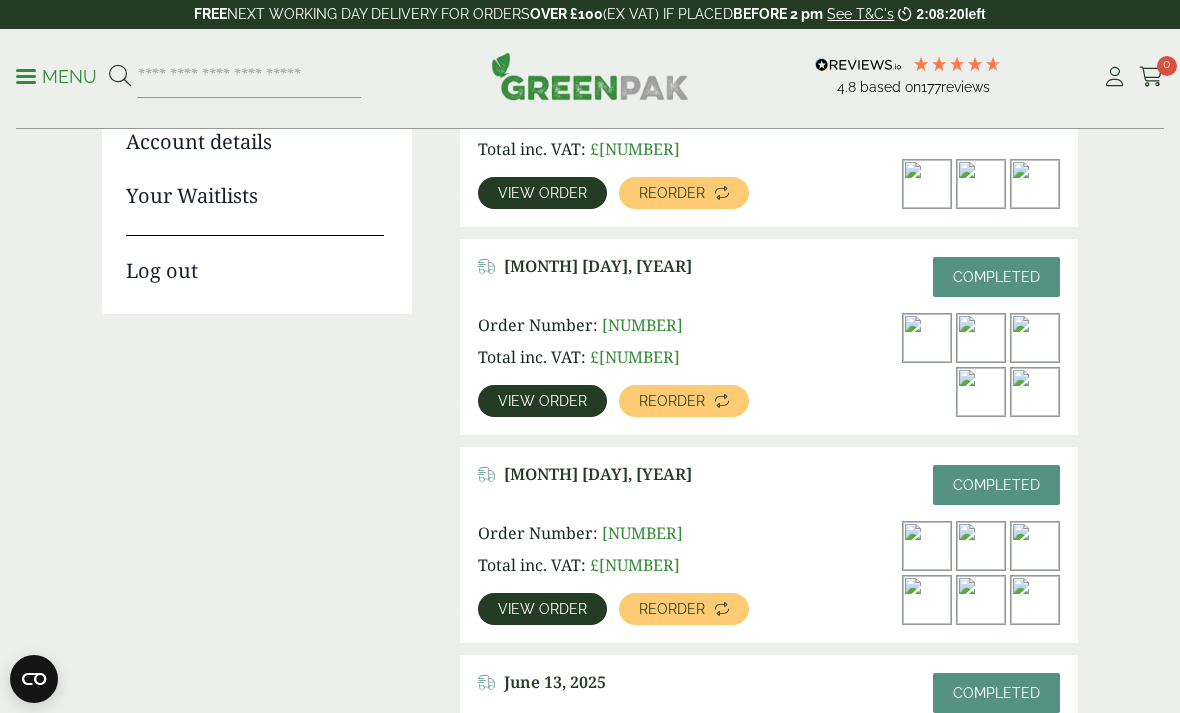 click on "View order" at bounding box center [542, 609] 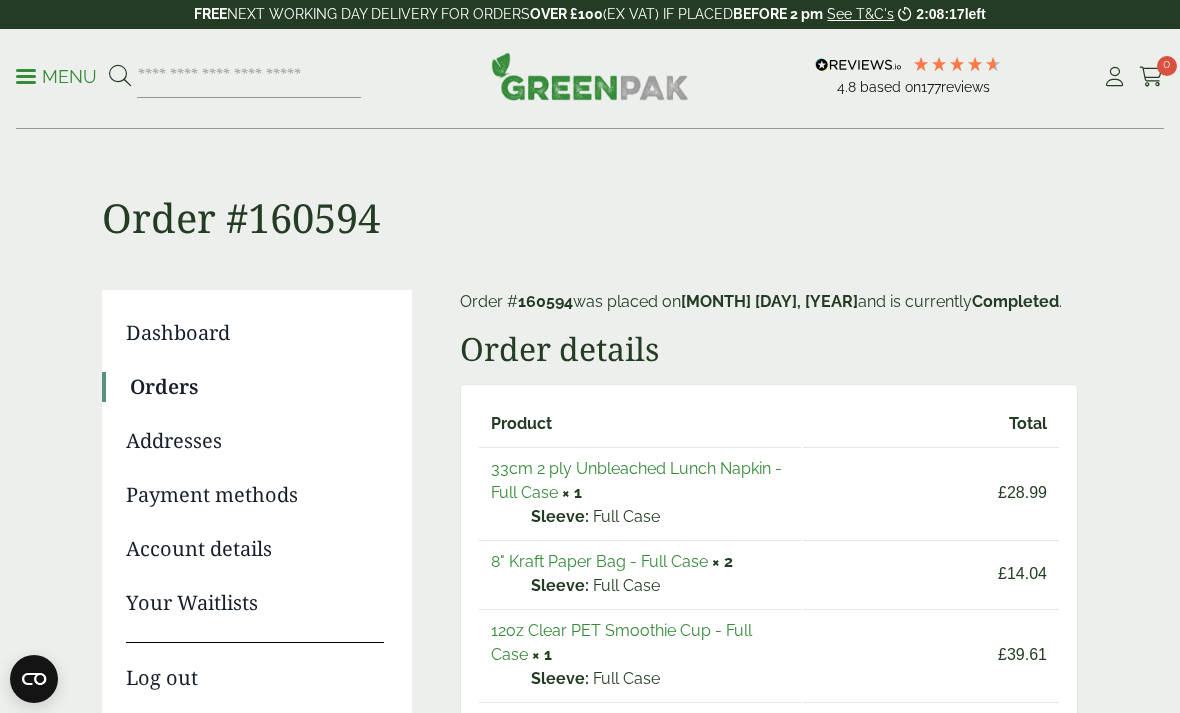 scroll, scrollTop: 0, scrollLeft: 0, axis: both 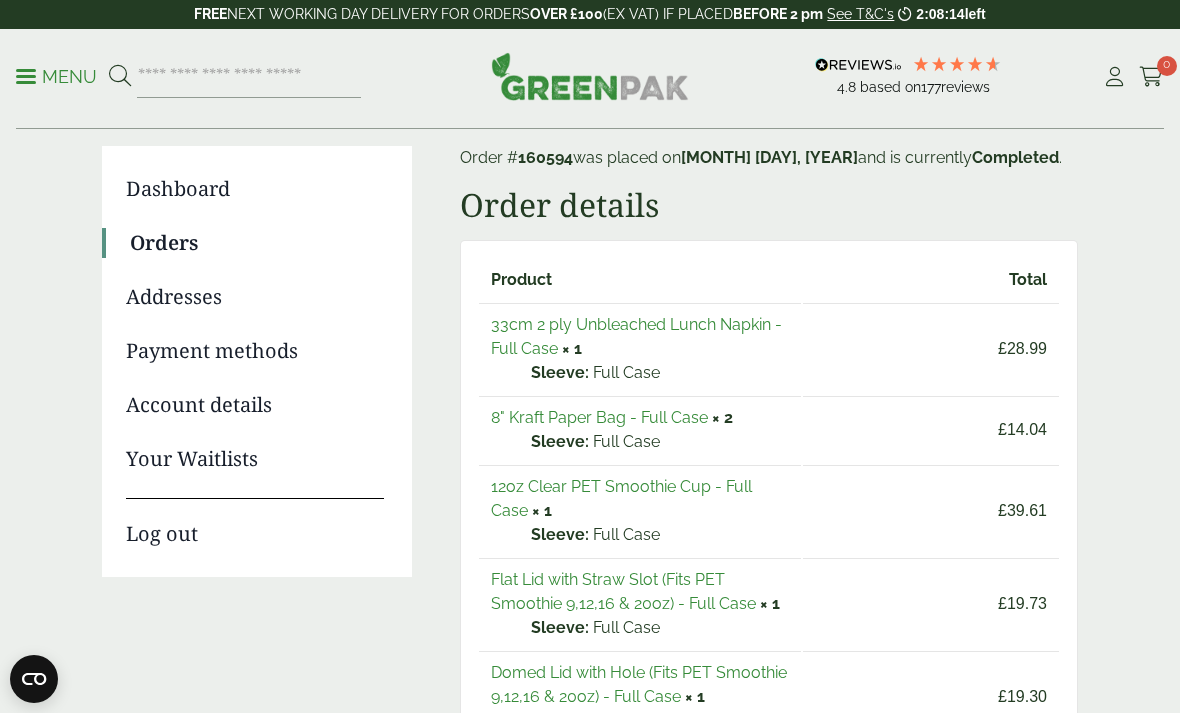 click on "12oz Clear PET Smoothie Cup - Full Case" at bounding box center [621, 498] 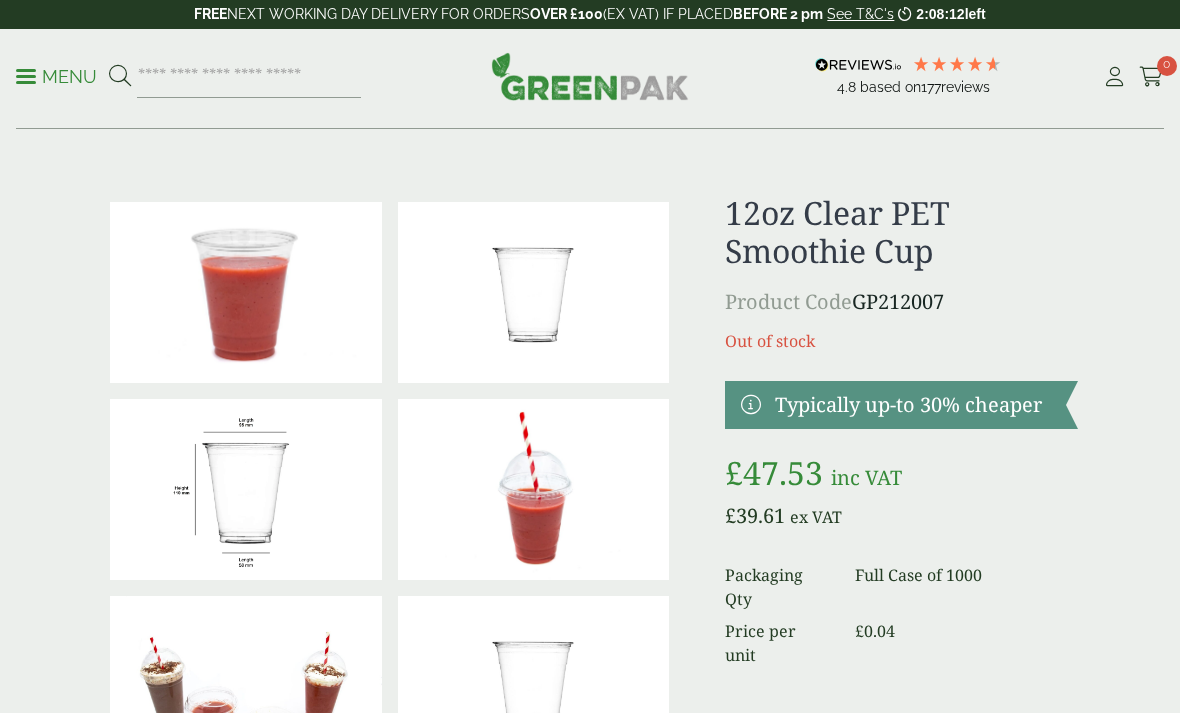 scroll, scrollTop: 0, scrollLeft: 0, axis: both 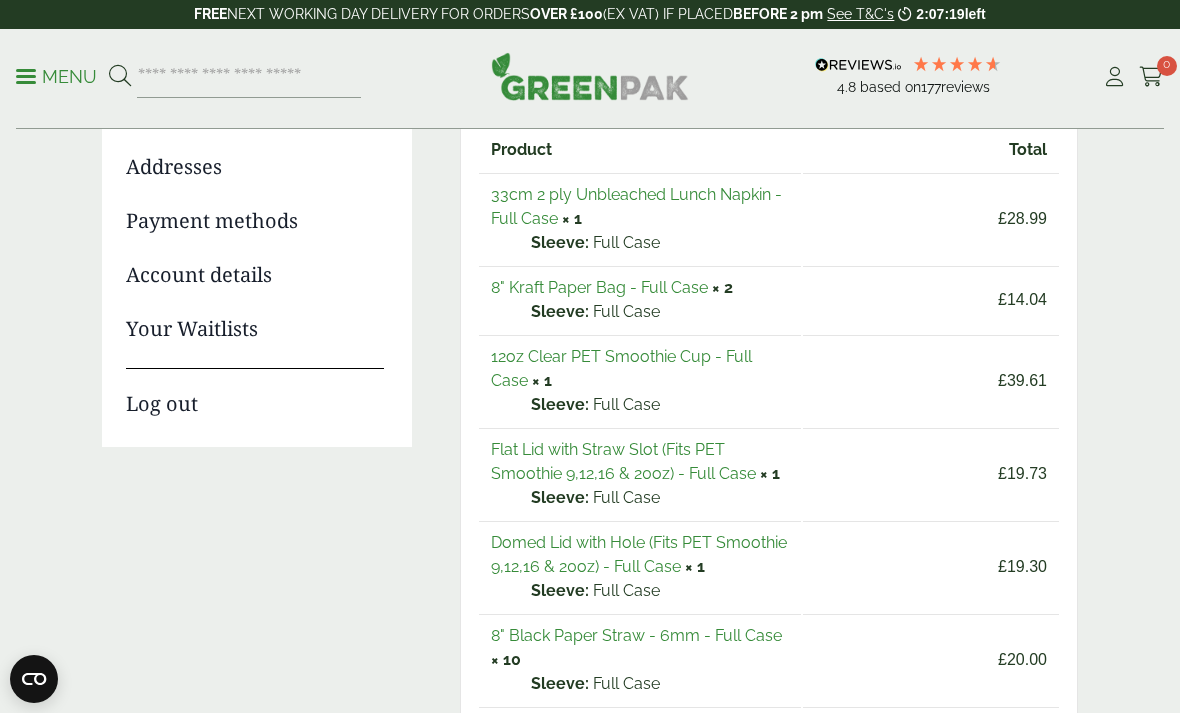 click on "Flat Lid with Straw Slot (Fits PET Smoothie 9,12,16 & 20oz) - Full Case" at bounding box center (623, 461) 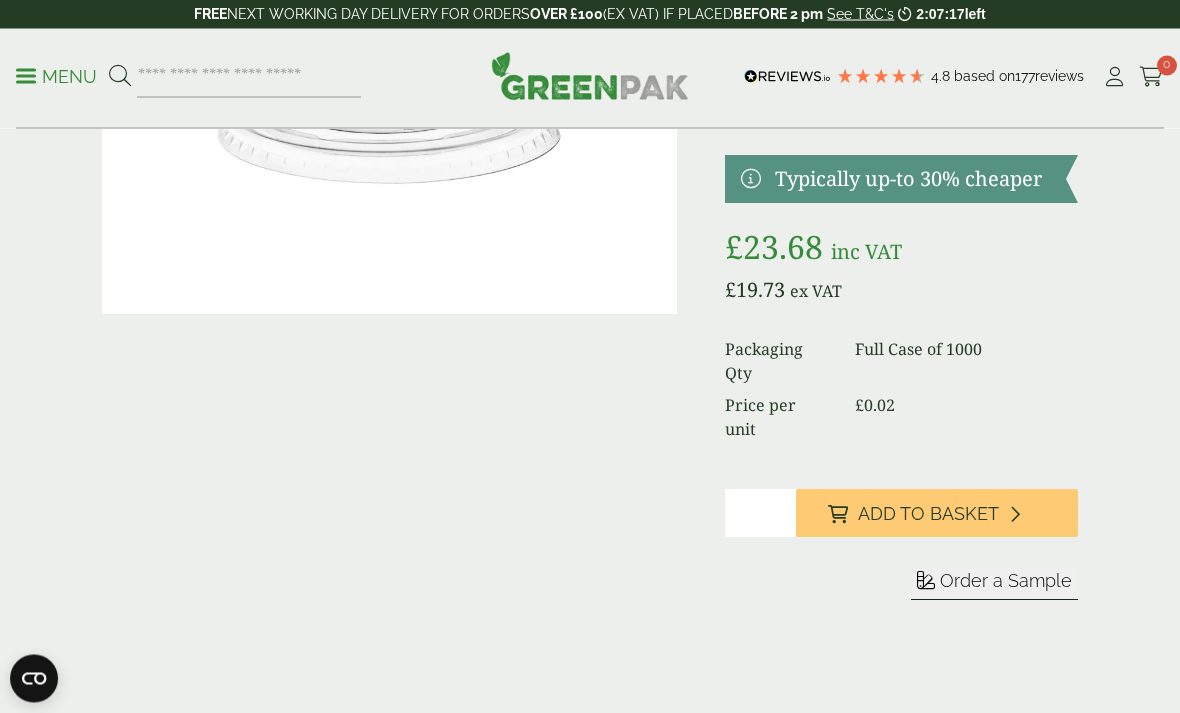 scroll, scrollTop: 264, scrollLeft: 0, axis: vertical 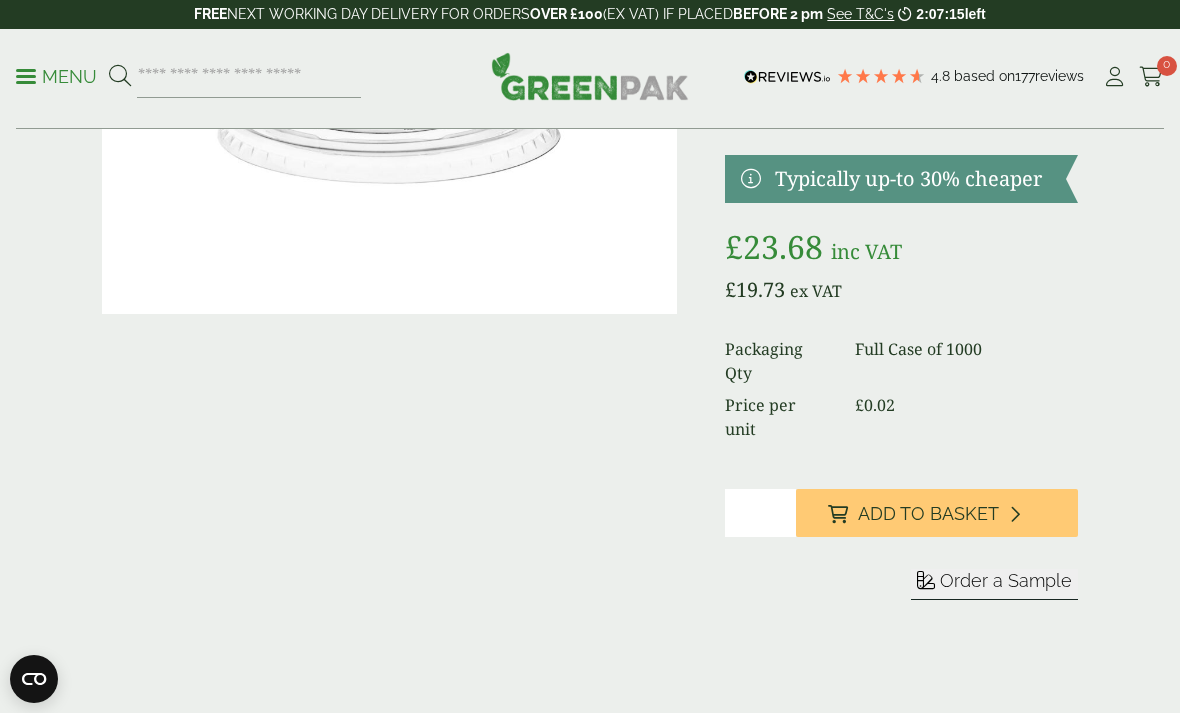 click on "*" at bounding box center (760, 513) 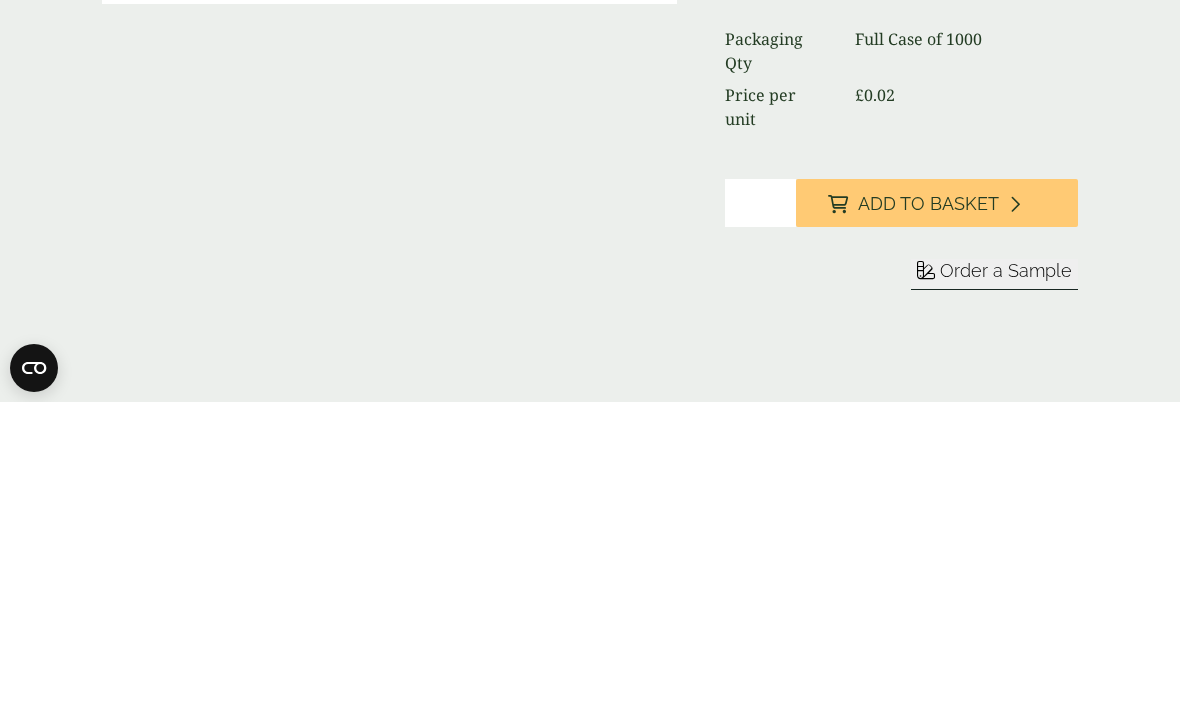 type on "*" 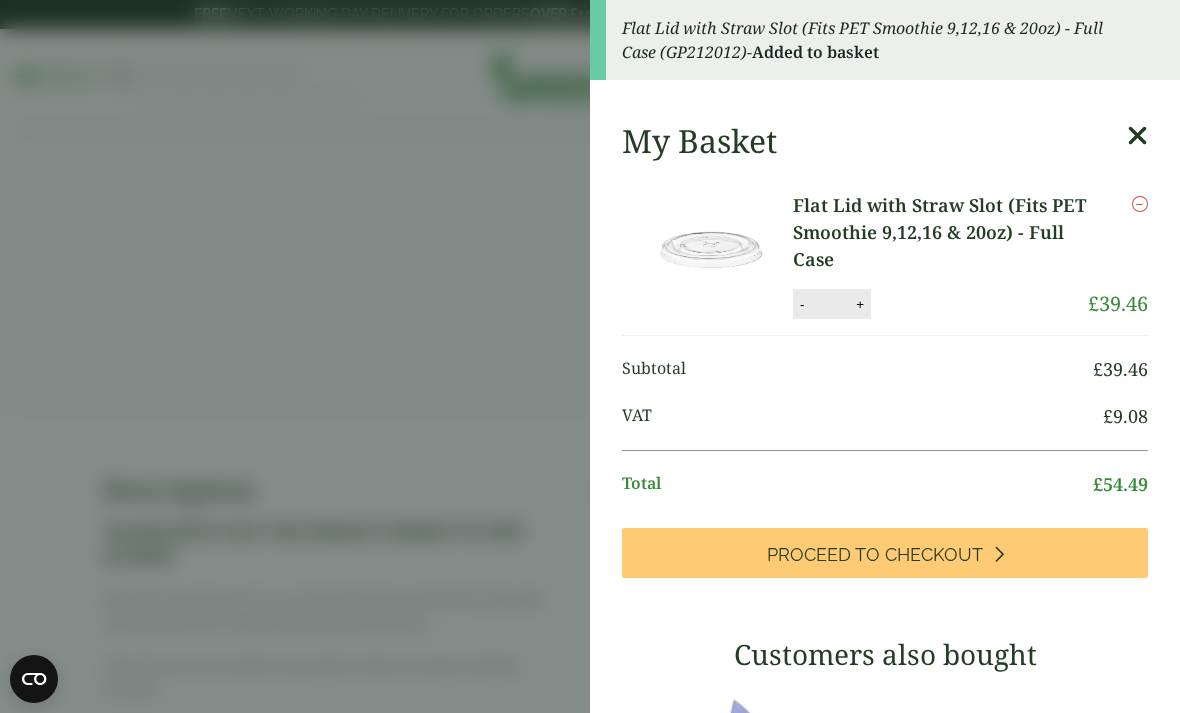 click on "Flat Lid with Straw Slot (Fits PET Smoothie 9,12,16 & 20oz) - Full Case (GP212012)  -  Added to basket
My Basket
Flat Lid with Straw Slot (Fits PET Smoothie 9,12,16 & 20oz) - Full Case
Flat Lid with Straw Slot (Fits PET Smoothie 9,12,16 & 20oz) - Full Case quantity
- * +
Update
Remove £ £ *" at bounding box center (590, 356) 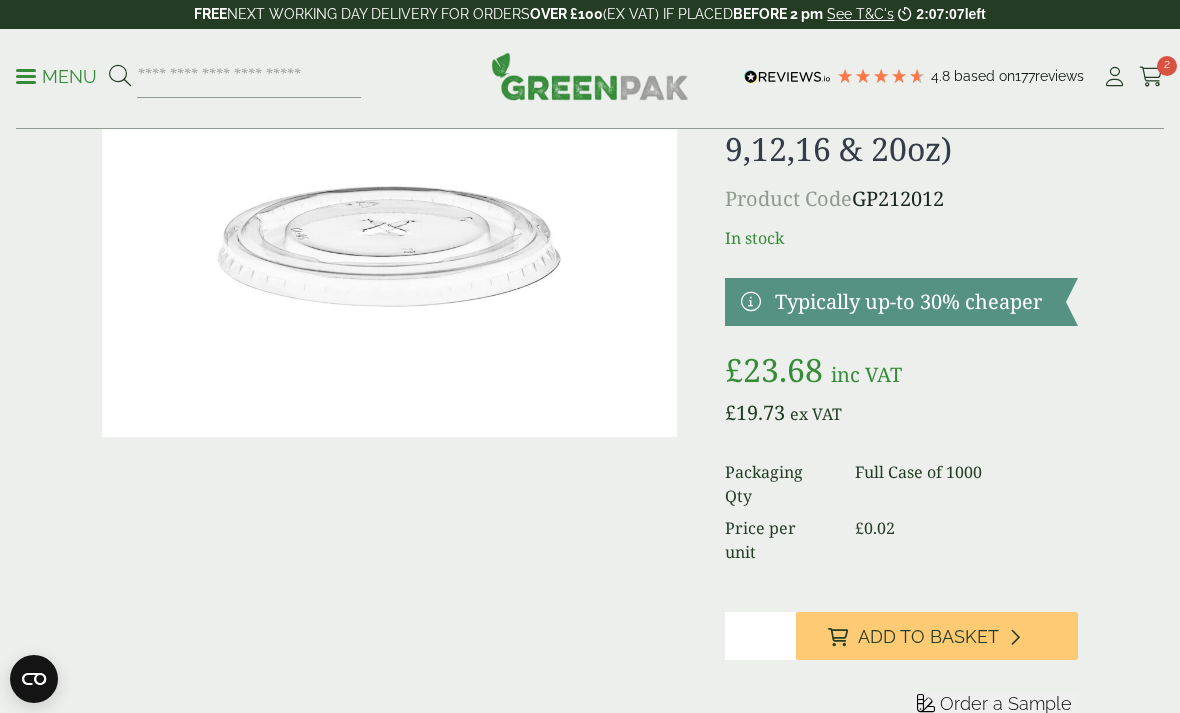 scroll, scrollTop: 0, scrollLeft: 0, axis: both 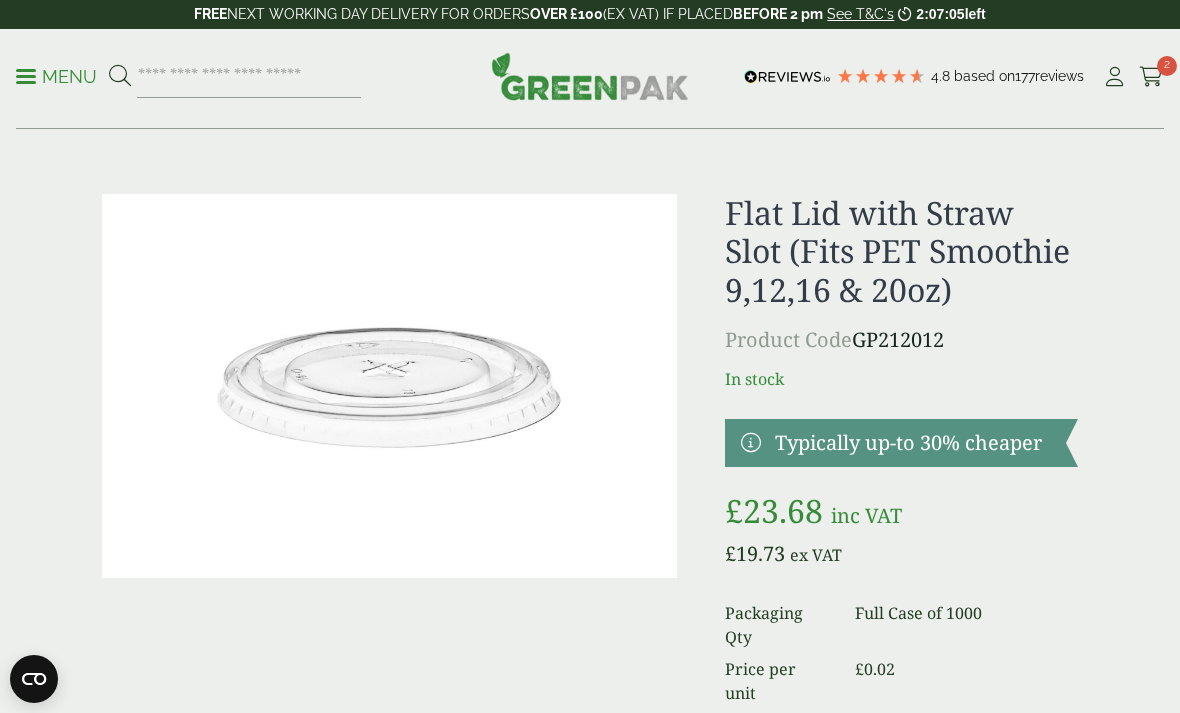 click on "[NUMBER] Based on [NUMBER] reviews My Account 2" at bounding box center (590, 79) 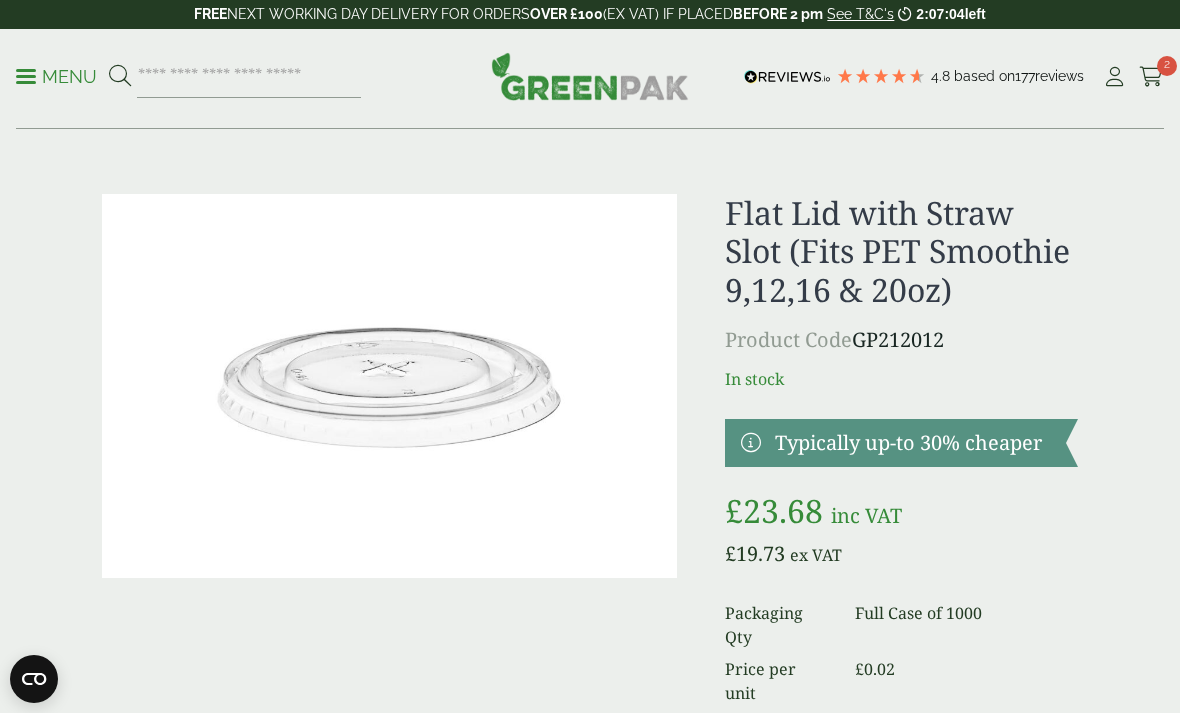 click on "Menu" at bounding box center (56, 77) 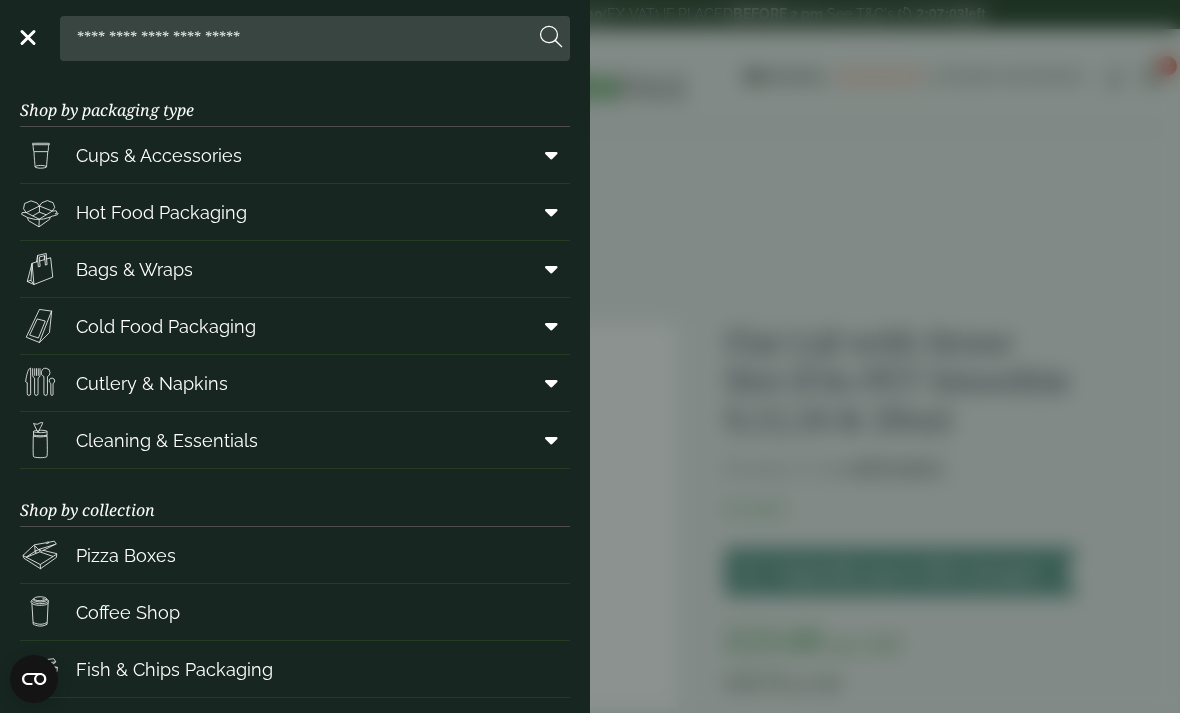 click on "Close
Shop by packaging type
Cups & Accessories
Hot Drink Paper Cups
Smoothie Cups
Pint & Half Pint Glasses
Hiball Glasses
Shot Glasses
Stemmed Glasses
Tumblers Glasses
Carafes & Jugs
In-cup Drinks
Coca Cola Cups
Green Effect
Single Wall Cups
Hot Food Packaging
Food Trays
Hotdog Trays
Deli Boxes
On The Go Boxes
Chicken Boxes
Clamshell Boxes
Burger Boxes
Pizza Boxes
Kraft Bowls" at bounding box center (590, 356) 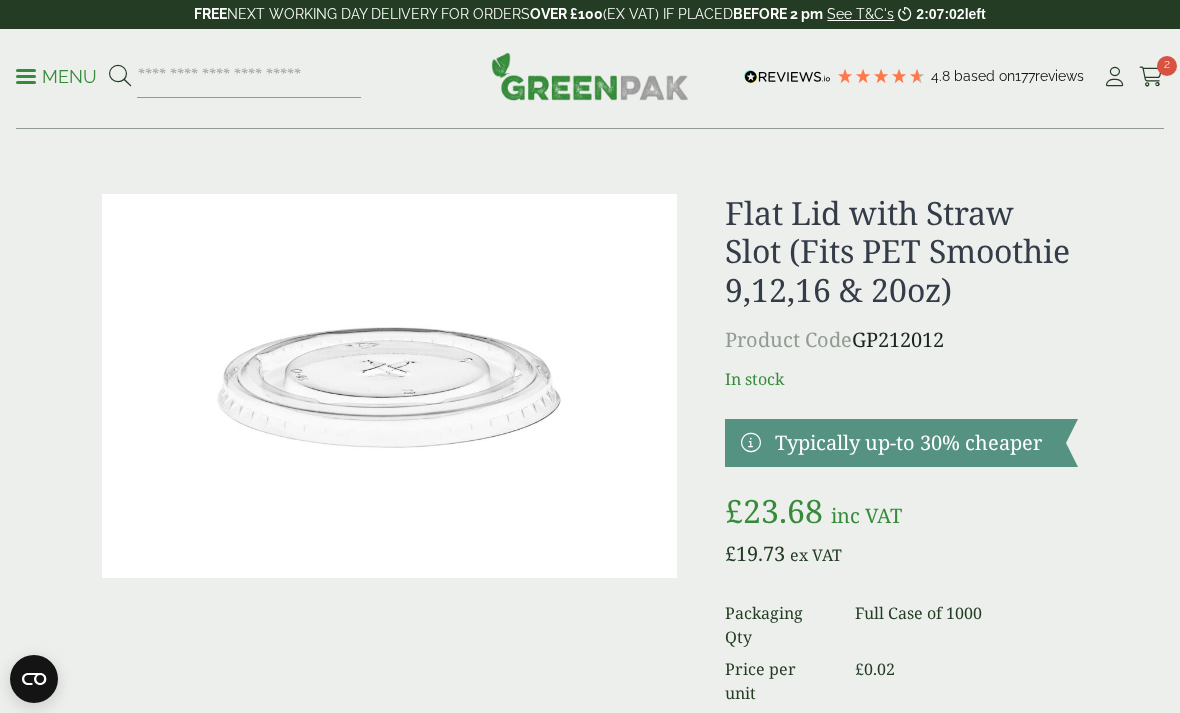 click at bounding box center (1114, 77) 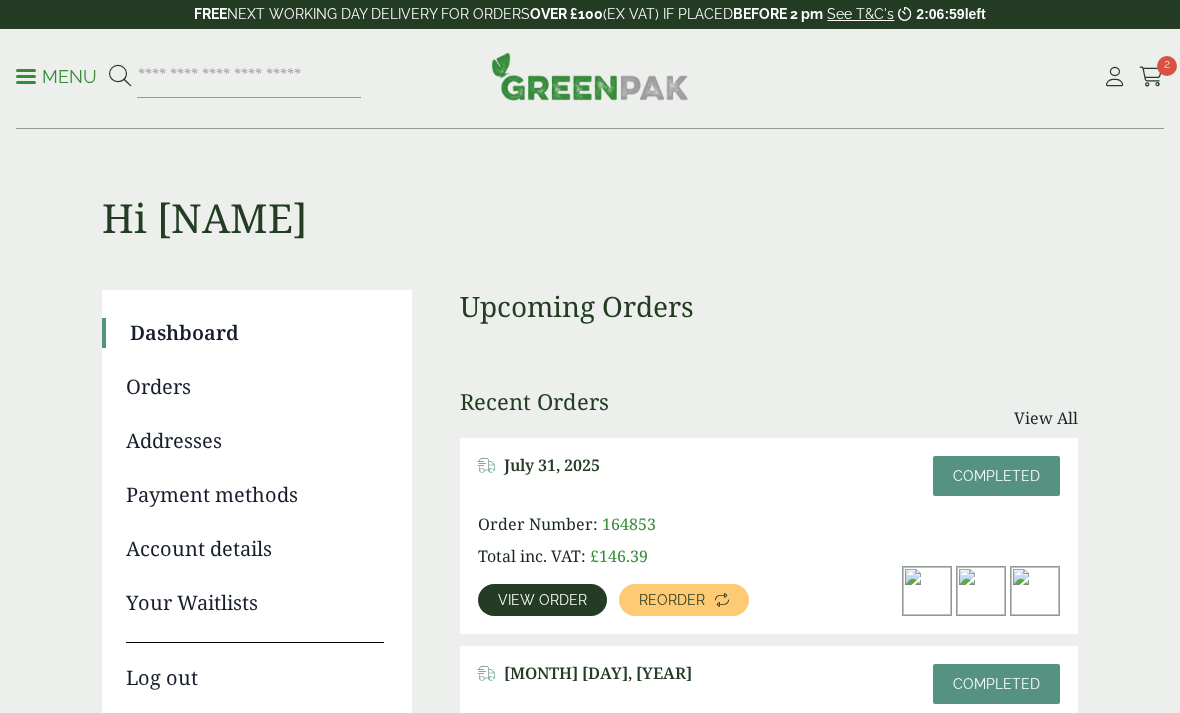 scroll, scrollTop: 0, scrollLeft: 0, axis: both 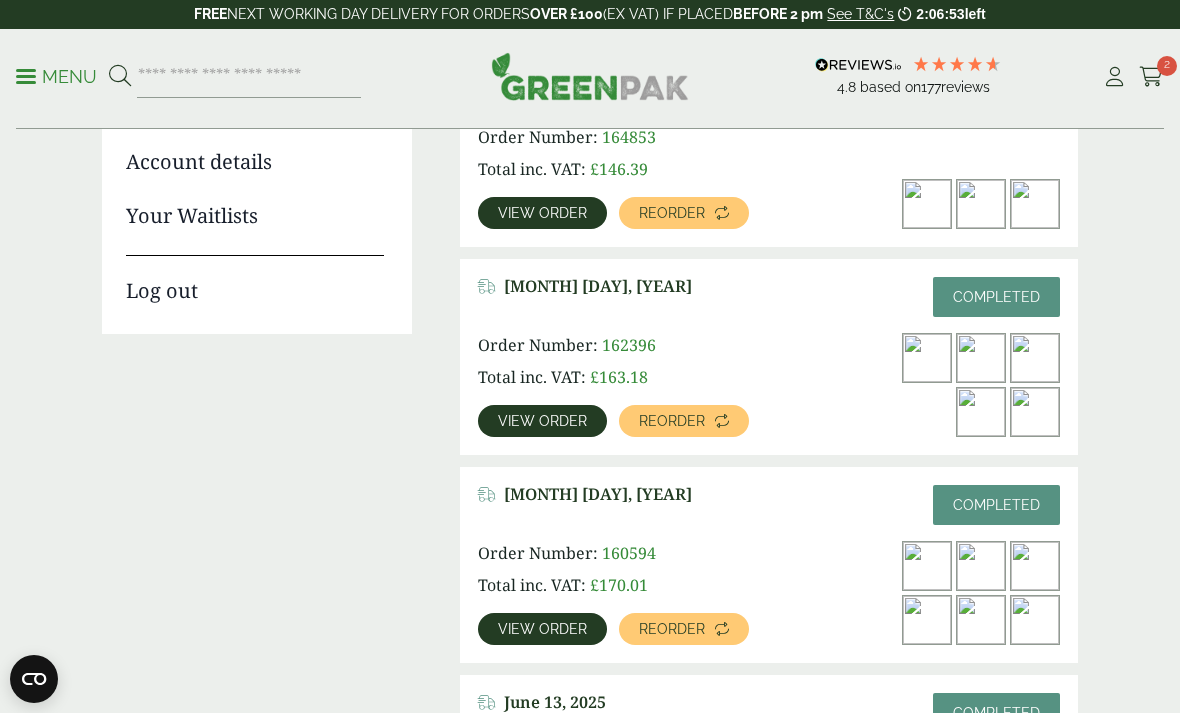 click at bounding box center [981, 566] 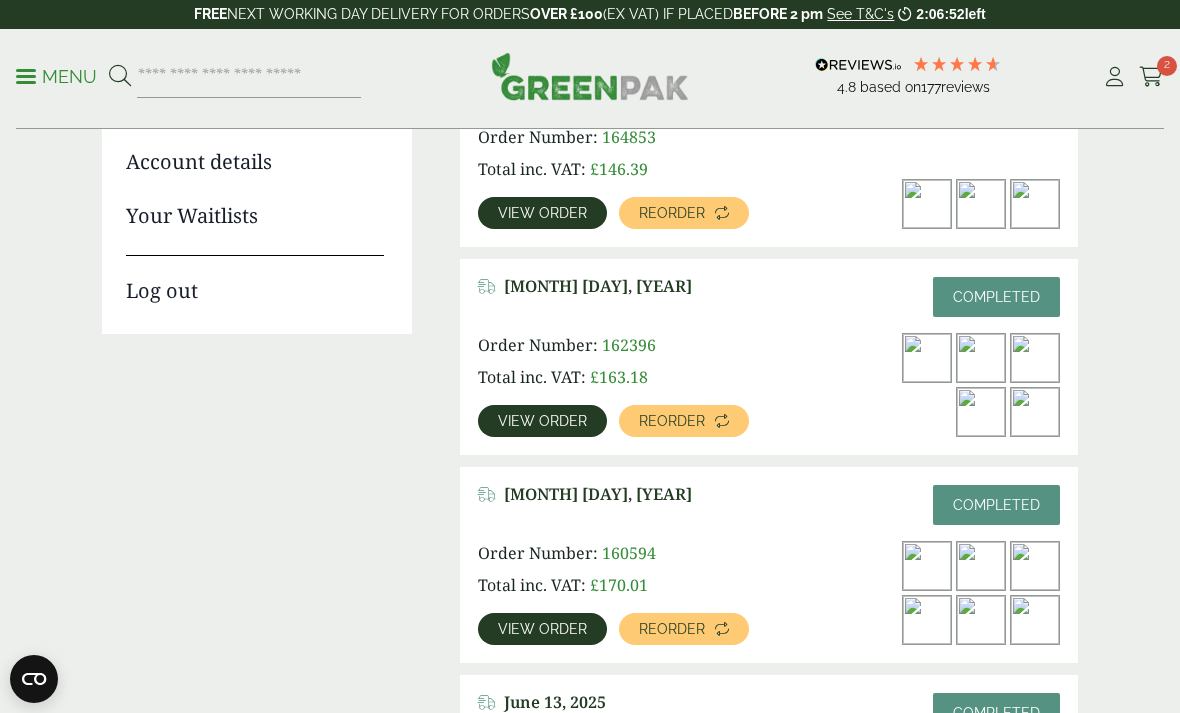 click on "View order" at bounding box center (542, 629) 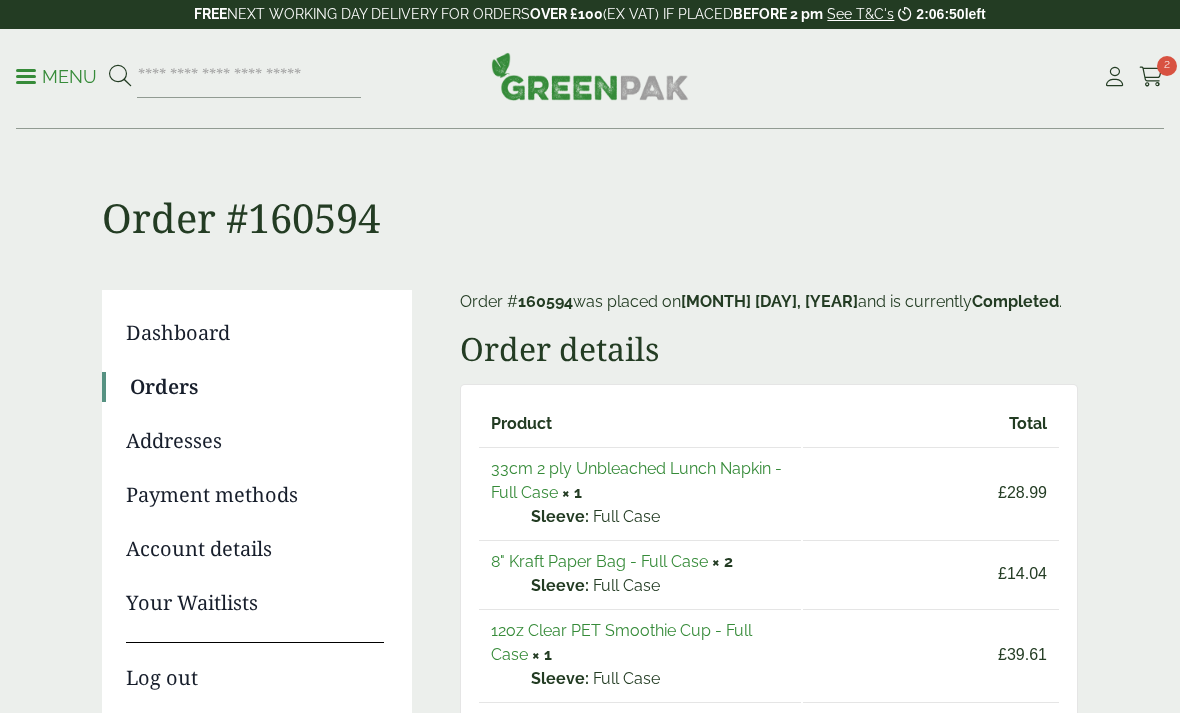 scroll, scrollTop: 0, scrollLeft: 0, axis: both 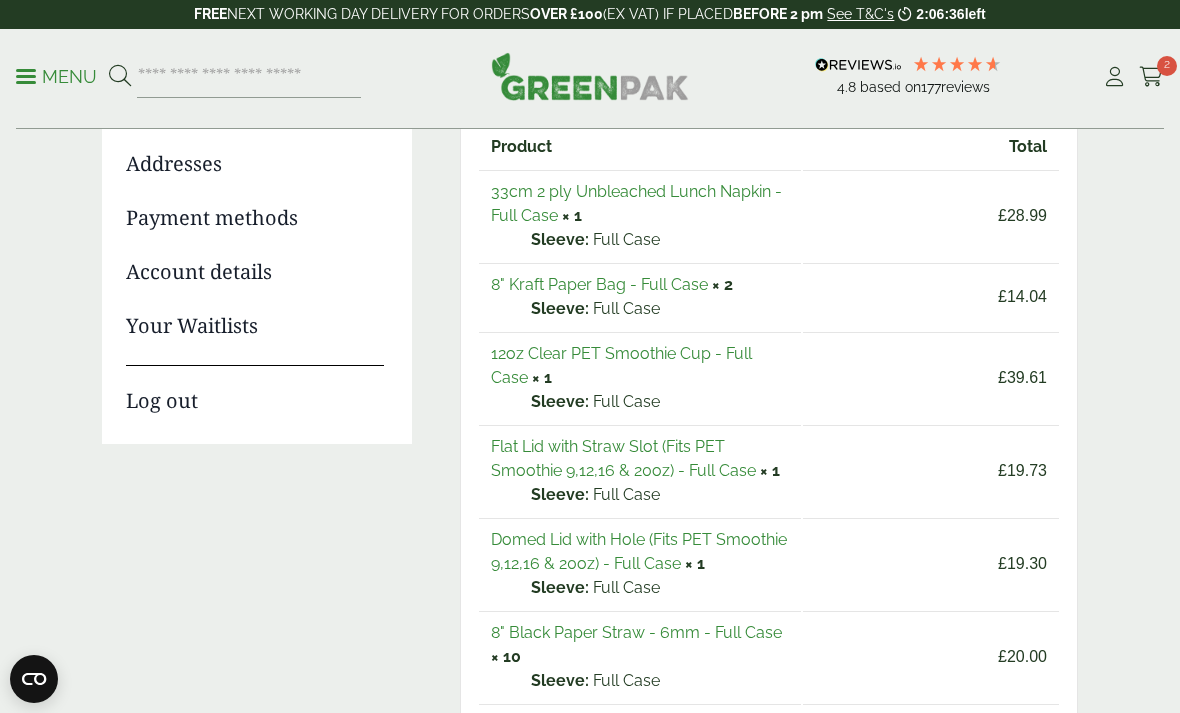 click on "8" Kraft Paper Bag - Full Case" at bounding box center [599, 284] 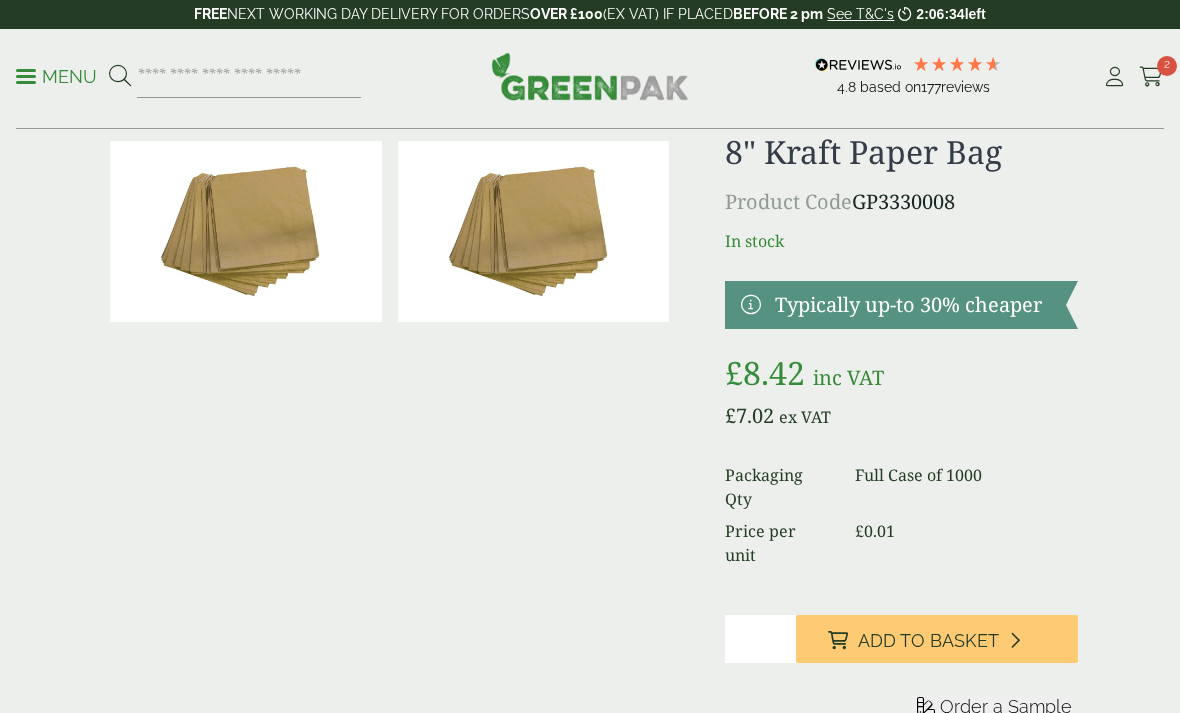 scroll, scrollTop: 0, scrollLeft: 0, axis: both 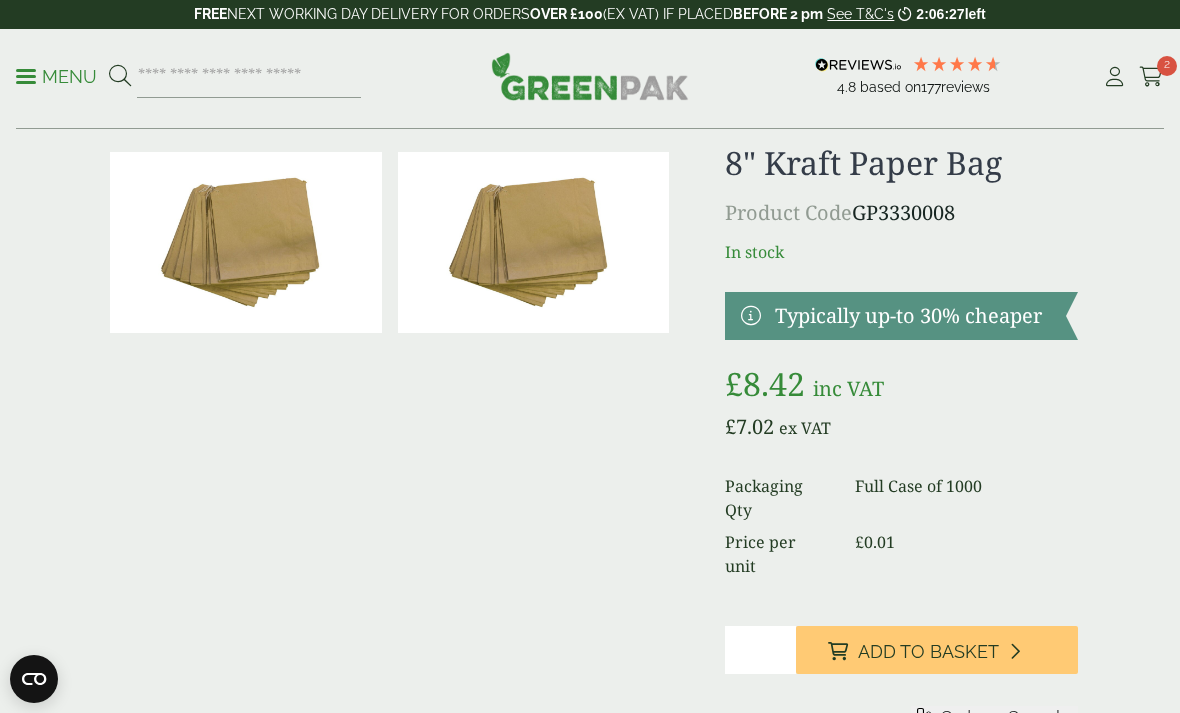 click on "*" at bounding box center [760, 650] 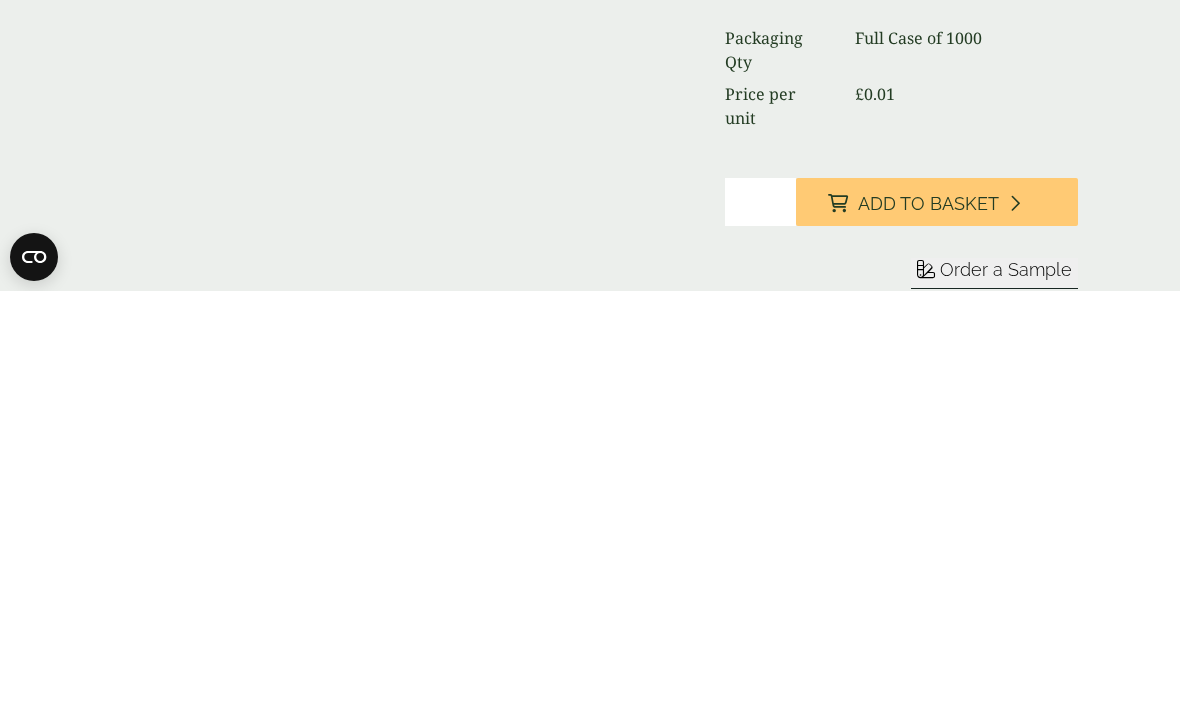type on "*" 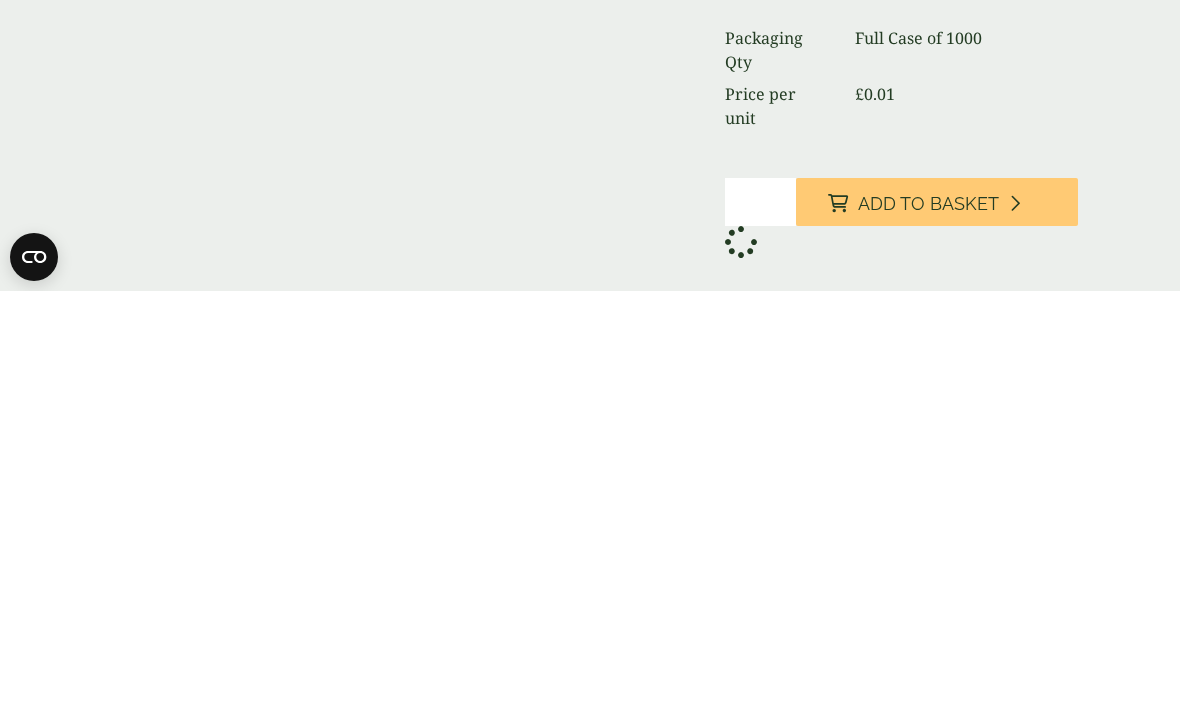 scroll, scrollTop: 499, scrollLeft: 0, axis: vertical 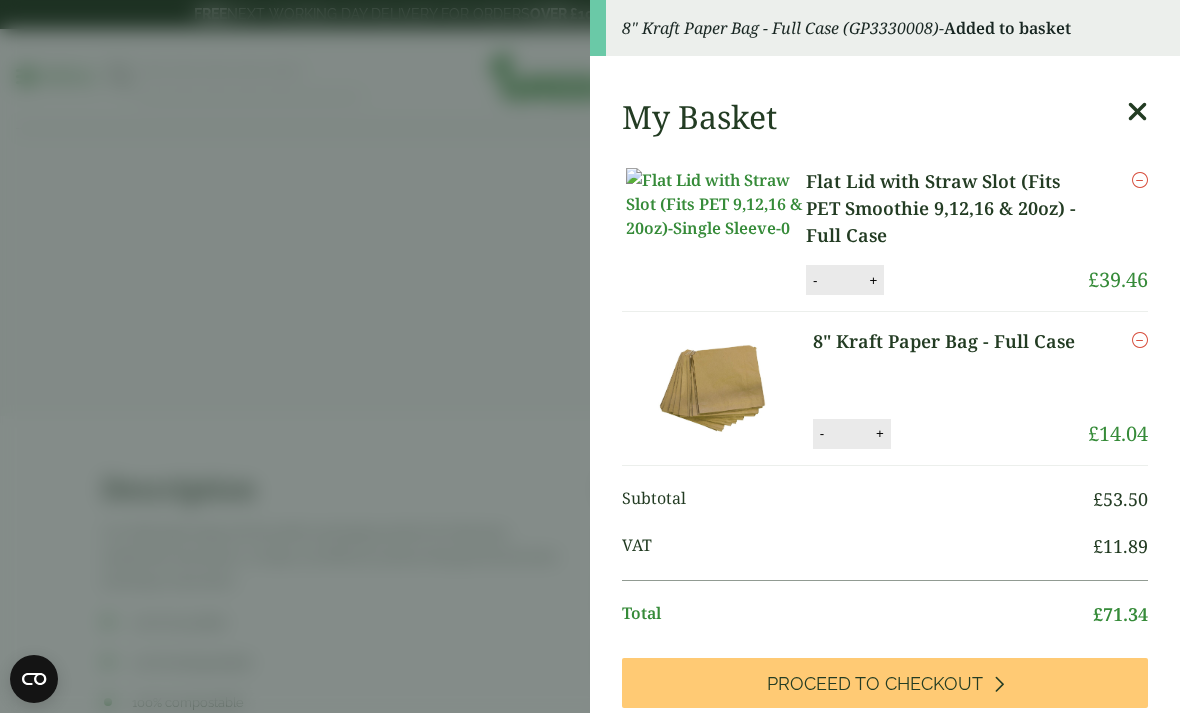 click on "8" Kraft Paper Bag - Full Case (GP3330008)  -  Added to basket
My Basket
Flat Lid with Straw Slot (Fits PET Smoothie 9,12,16 & 20oz) - Full Case
Flat Lid with Straw Slot (Fits PET Smoothie 9,12,16 & 20oz) - Full Case quantity
- * +
Update
Remove £ 39.46
-" at bounding box center [590, 356] 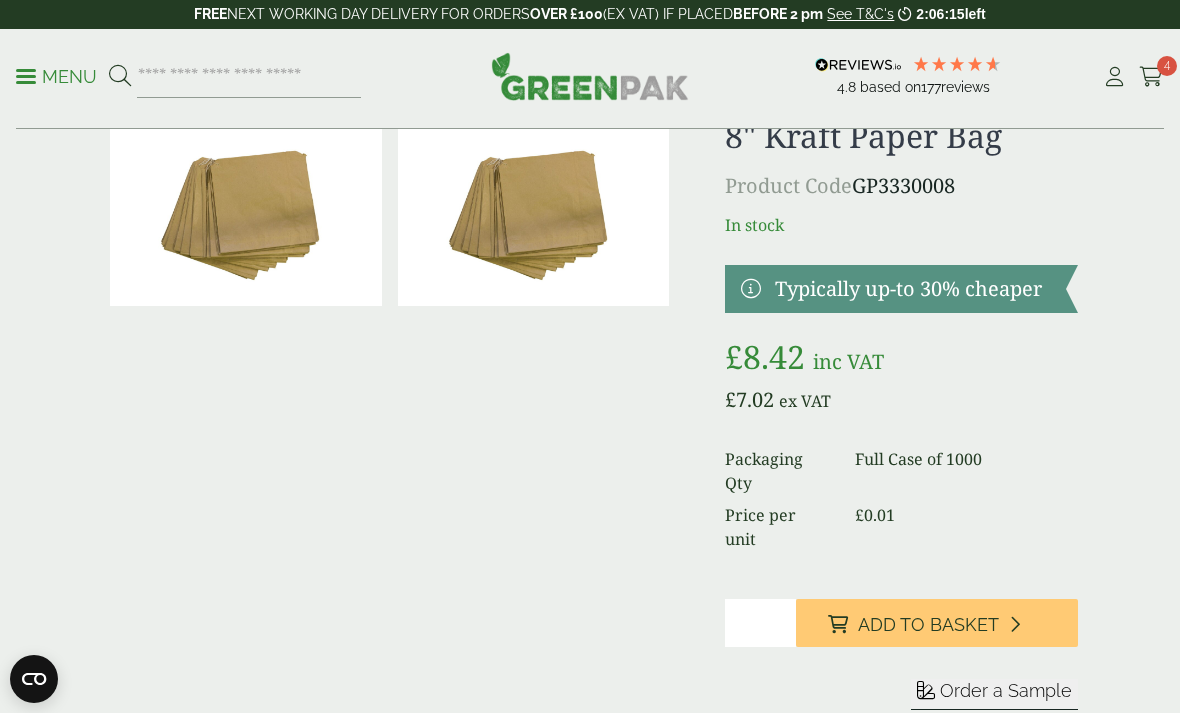 scroll, scrollTop: 0, scrollLeft: 0, axis: both 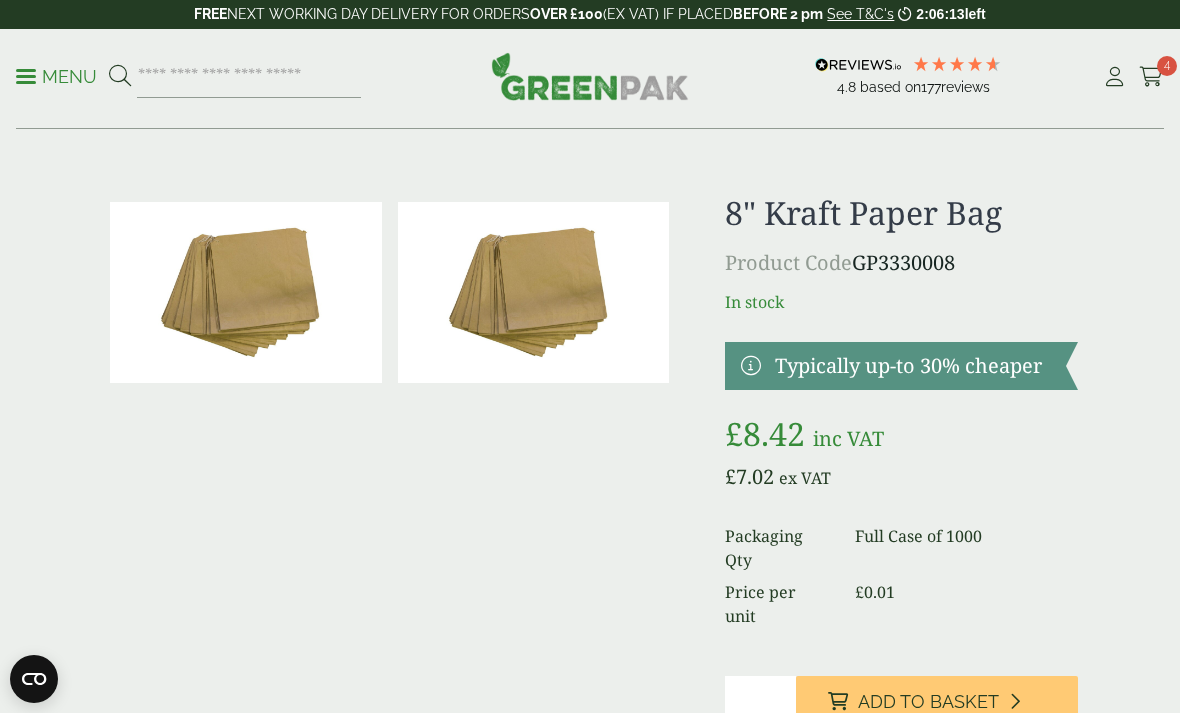 click at bounding box center [1151, 77] 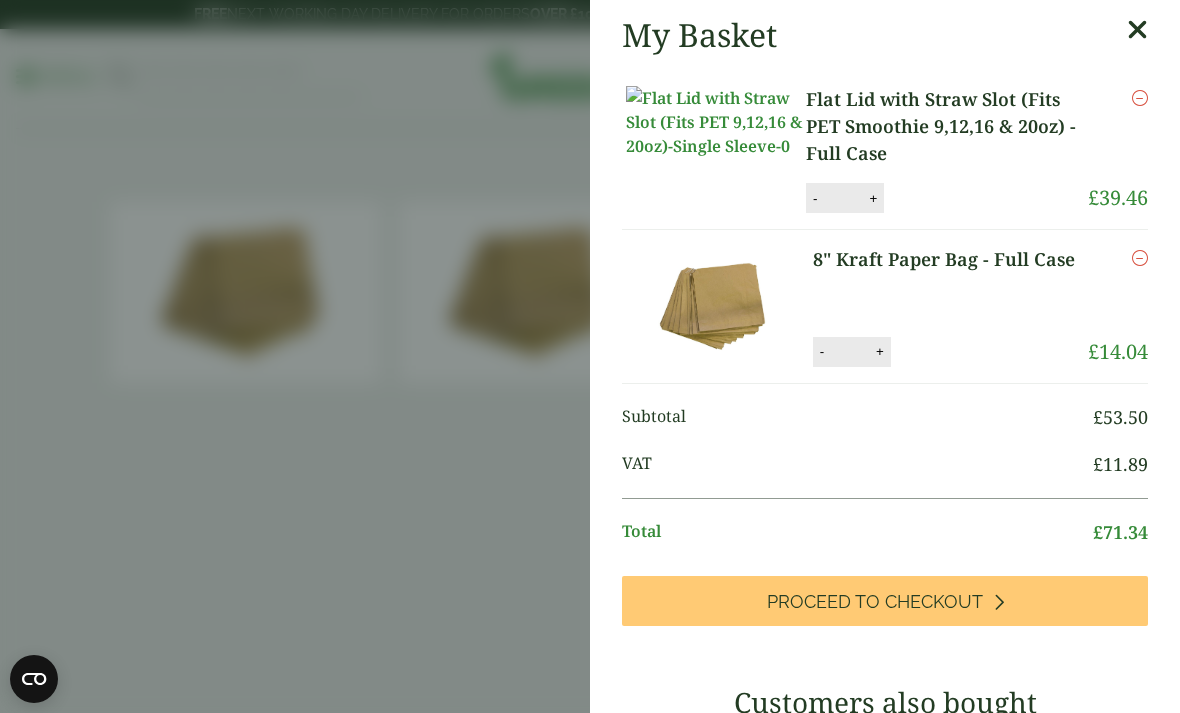 click on "Proceed to Checkout" at bounding box center (875, 602) 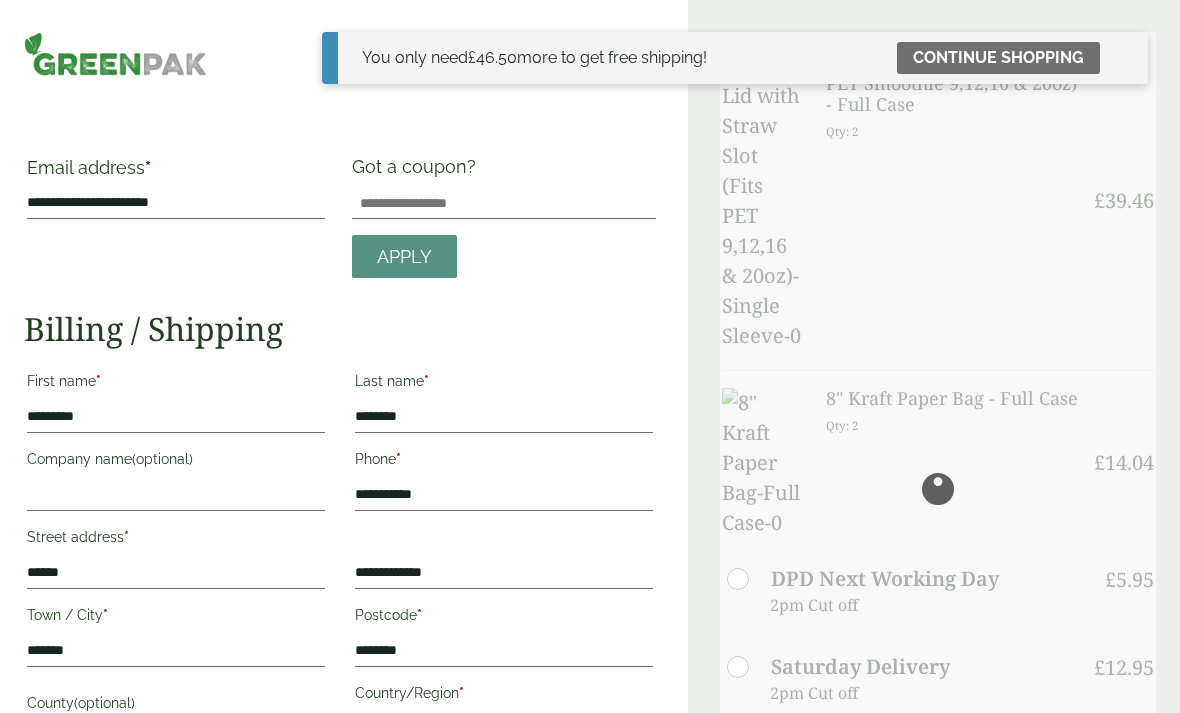 scroll, scrollTop: 0, scrollLeft: 0, axis: both 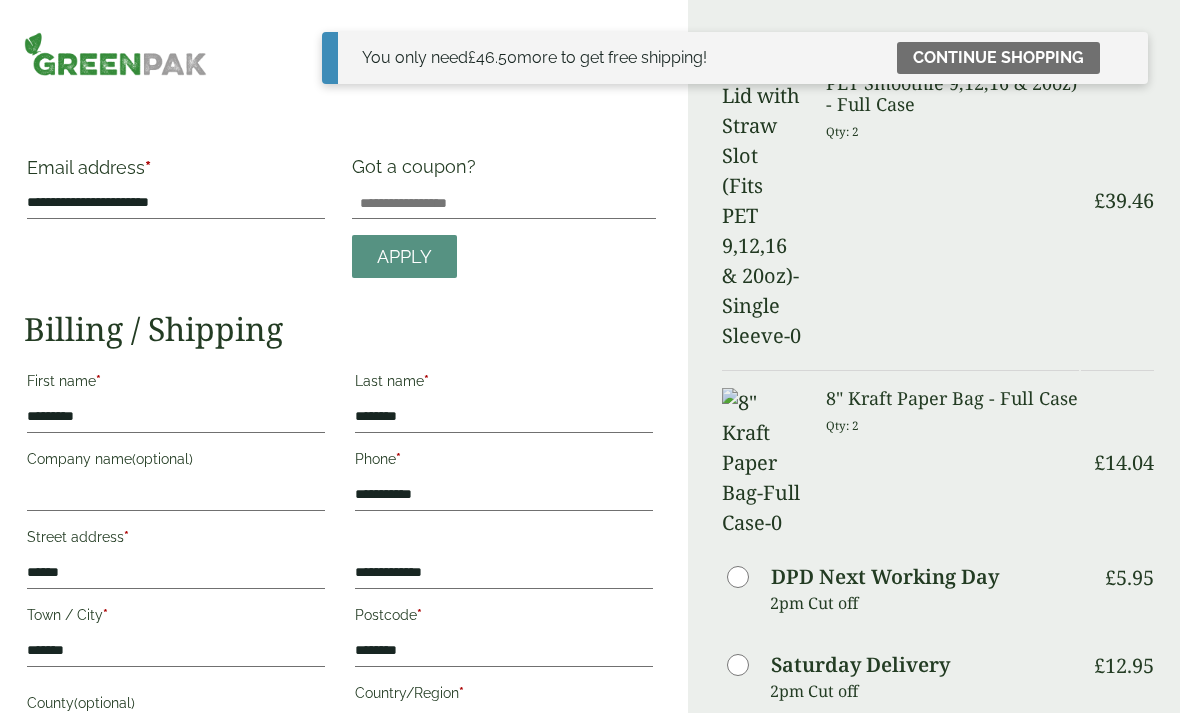 click on "Saturday Delivery" at bounding box center [860, 665] 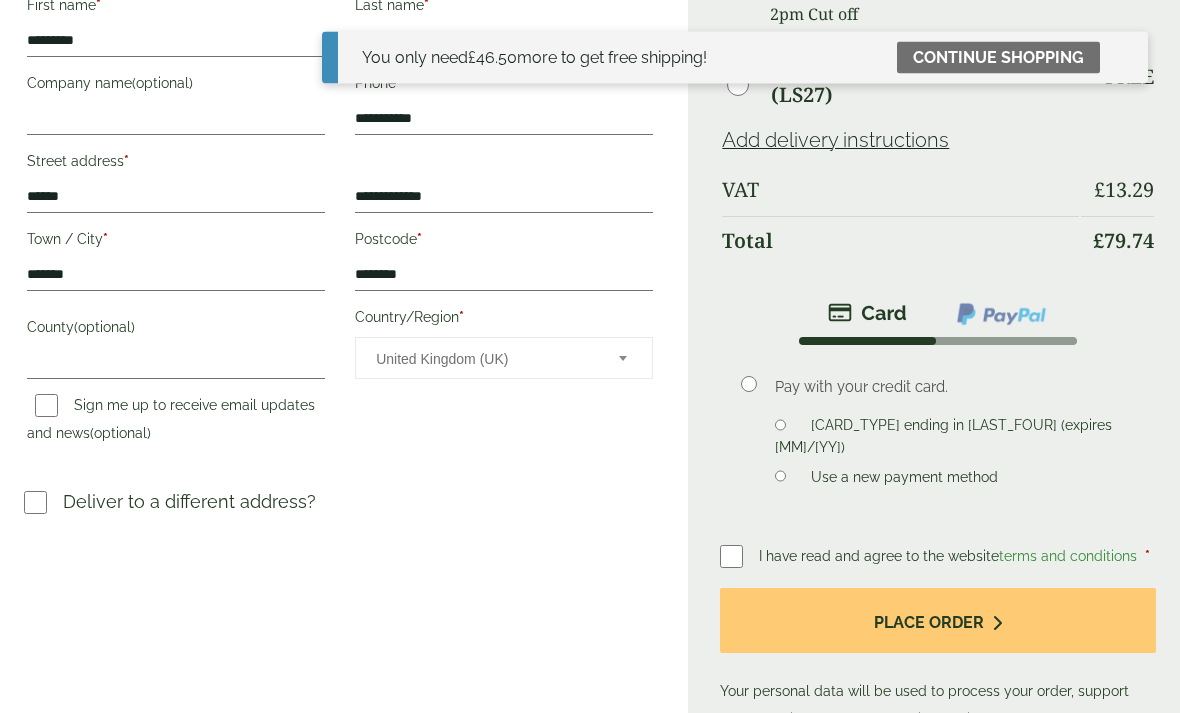 click on "I have read and agree to the website  terms and conditions" at bounding box center [950, 557] 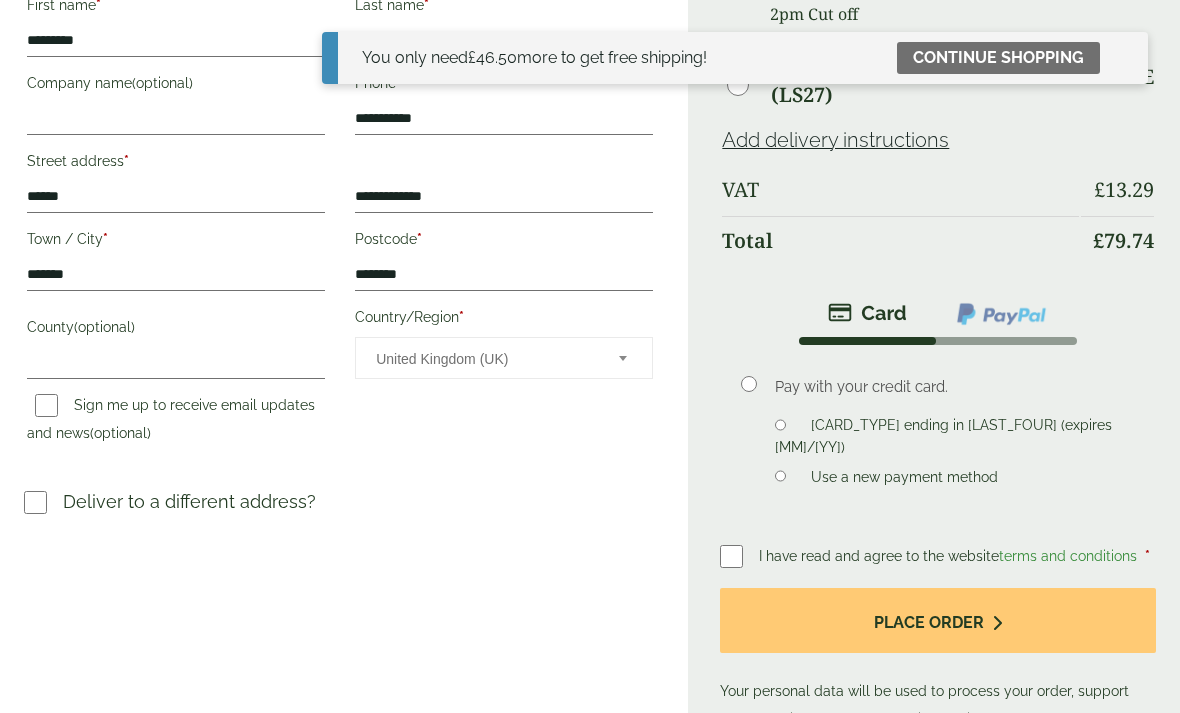 click on "Place order" at bounding box center [938, 620] 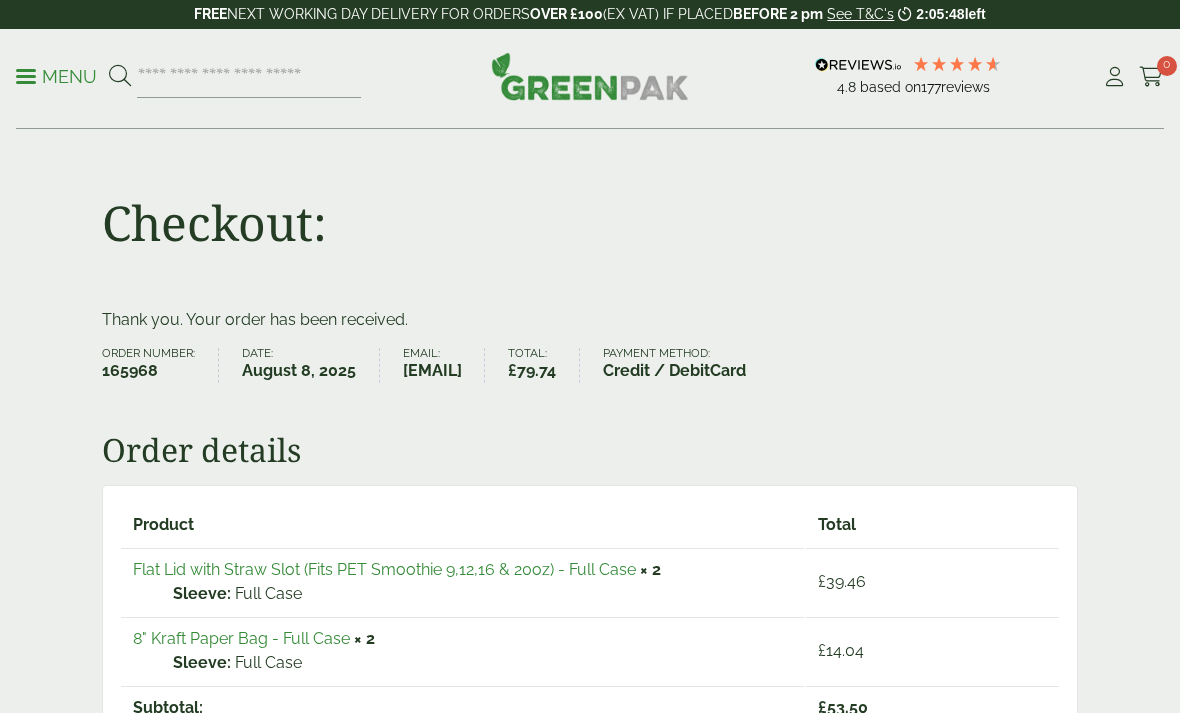 scroll, scrollTop: 0, scrollLeft: 0, axis: both 